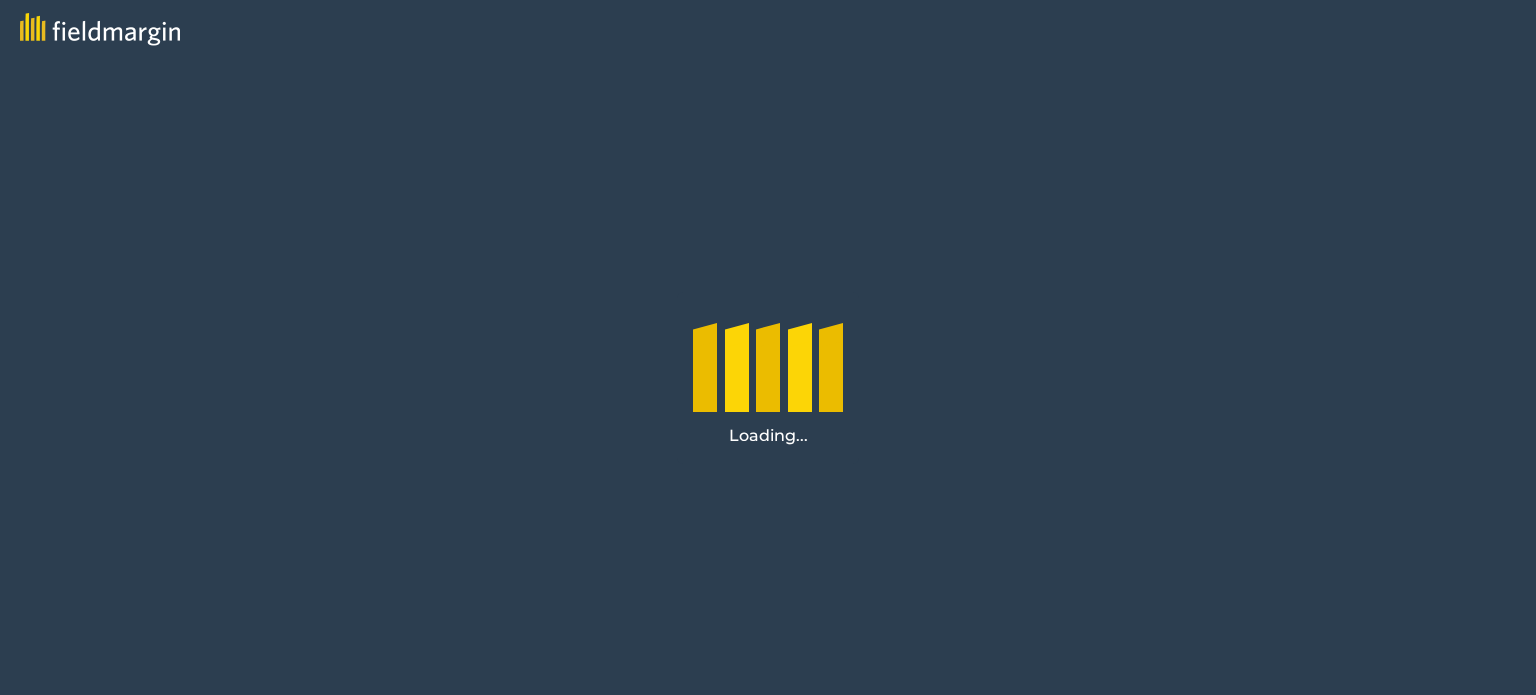 scroll, scrollTop: 0, scrollLeft: 0, axis: both 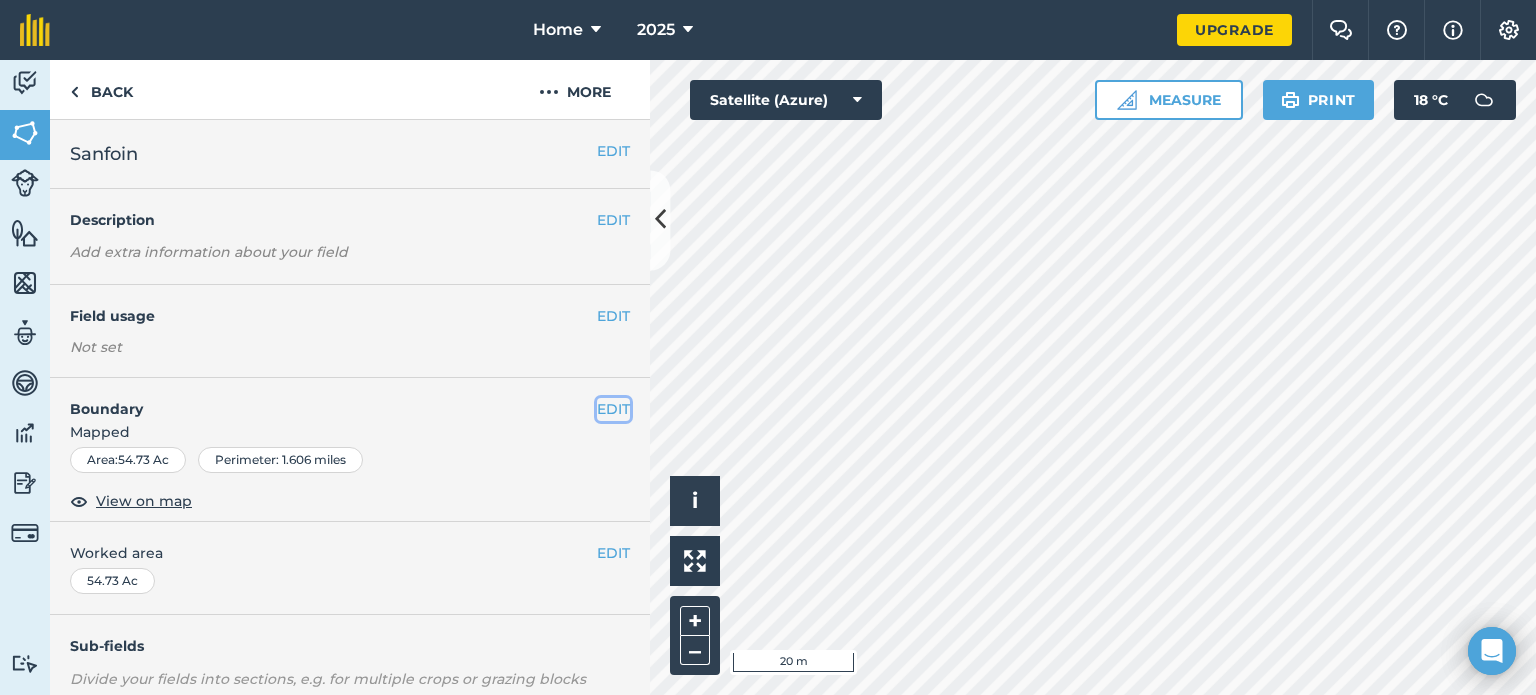 click on "EDIT" at bounding box center (613, 409) 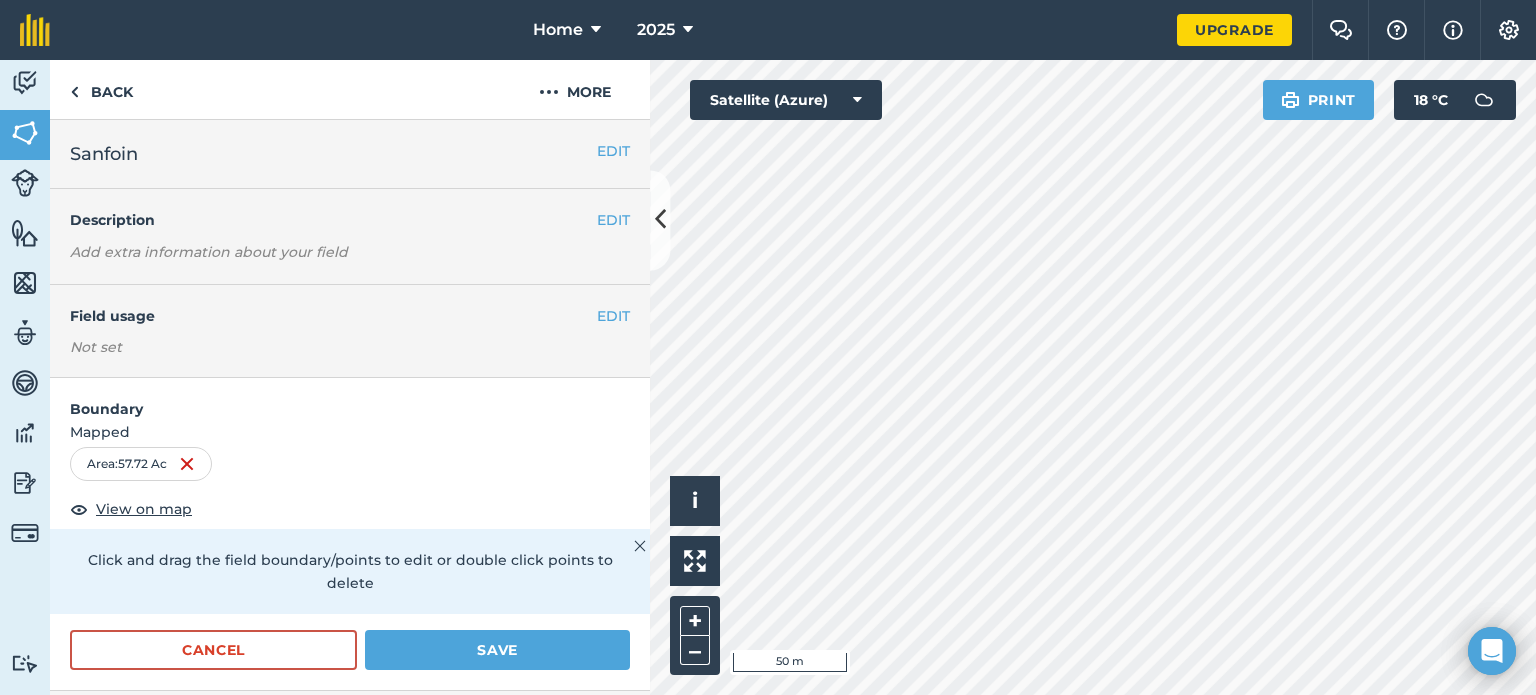 click on "Activity Fields Livestock Features Maps Team Vehicles Data Reporting Billing Tutorials Tutorials   Back   More EDIT Sanfoin EDIT Description Add extra information about your field EDIT Field usage Not set Boundary   Mapped Area :  57.72   Ac   View on map Click and drag the field boundary/points to edit or double click points to delete Cancel Save EDIT Worked area 54.73   Ac Sub-fields   Divide your fields into sections, e.g. for multiple crops or grazing blocks   Add sub-fields Add field job Add note   Field Health To-Do Field History Reports Spraying Hello i © 2025 TomTom, Microsoft 50 m + – Satellite (Azure) Print 18   ° C" at bounding box center (768, 377) 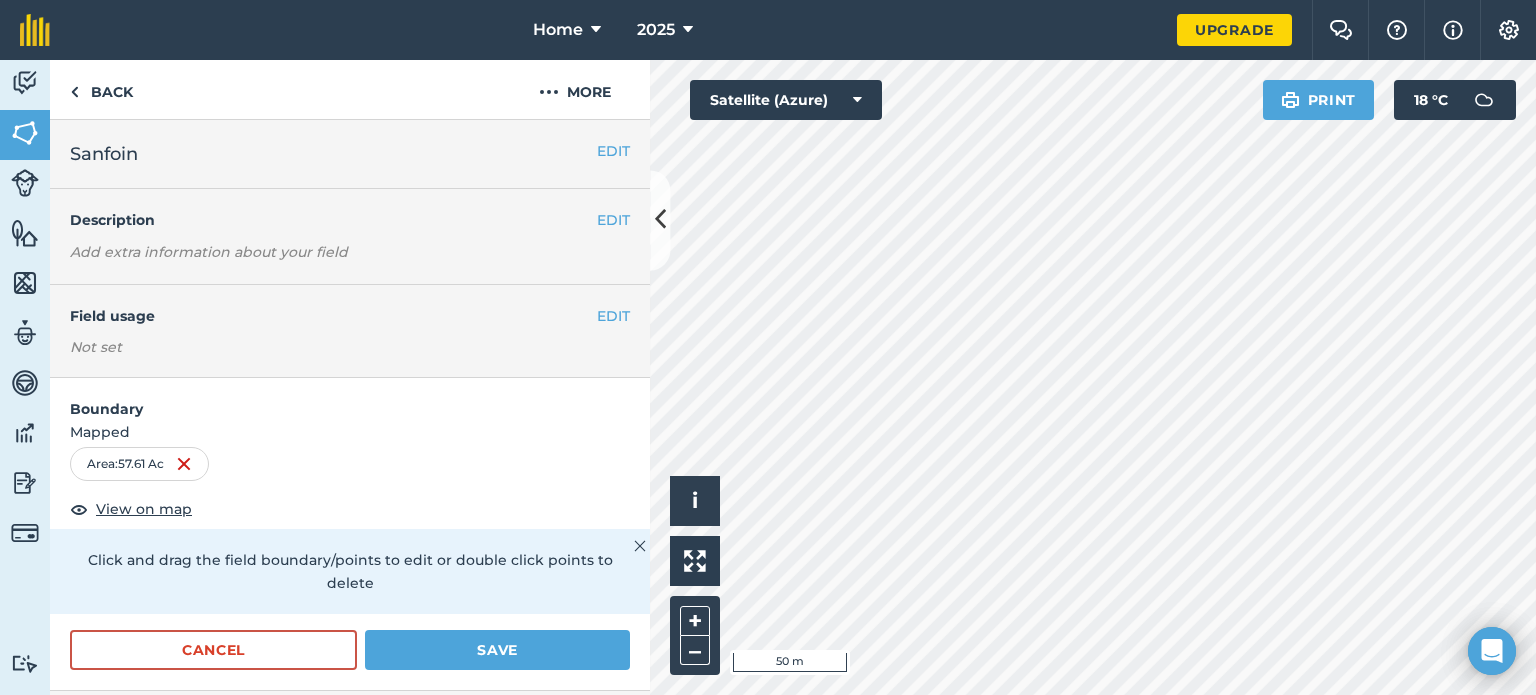 click on "Activity Fields Livestock Features Maps Team Vehicles Data Reporting Billing Tutorials Tutorials   Back   More EDIT Sanfoin EDIT Description Add extra information about your field EDIT Field usage Not set Boundary   Mapped Area :  57.61   Ac   View on map Click and drag the field boundary/points to edit or double click points to delete Cancel Save EDIT Worked area 54.73   Ac Sub-fields   Divide your fields into sections, e.g. for multiple crops or grazing blocks   Add sub-fields Add field job Add note   Field Health To-Do Field History Reports Spraying Hello i © 2025 TomTom, Microsoft 50 m + – Satellite (Azure) Print 18   ° C" at bounding box center [768, 377] 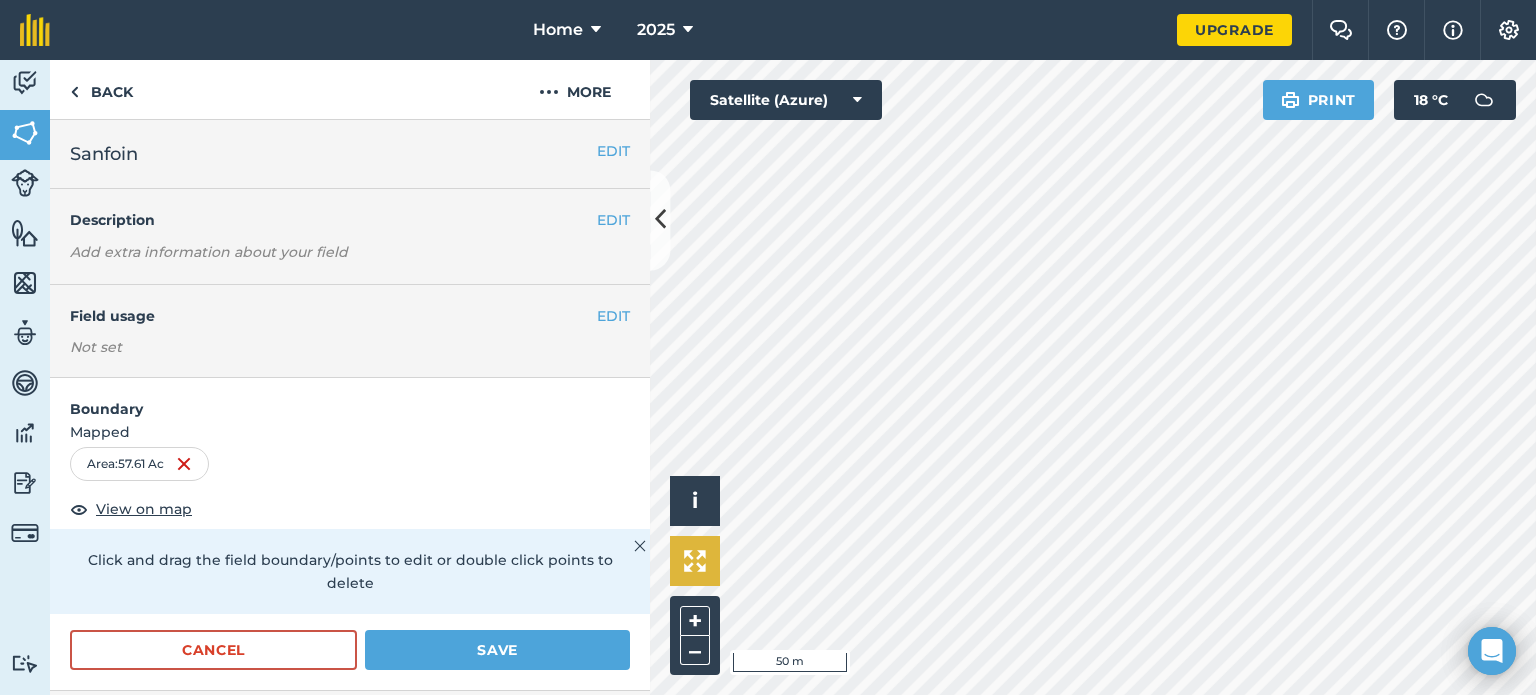 click on "Hello i © 2025 TomTom, Microsoft 50 m + – Satellite (Azure) Print 18   ° C" at bounding box center [1093, 377] 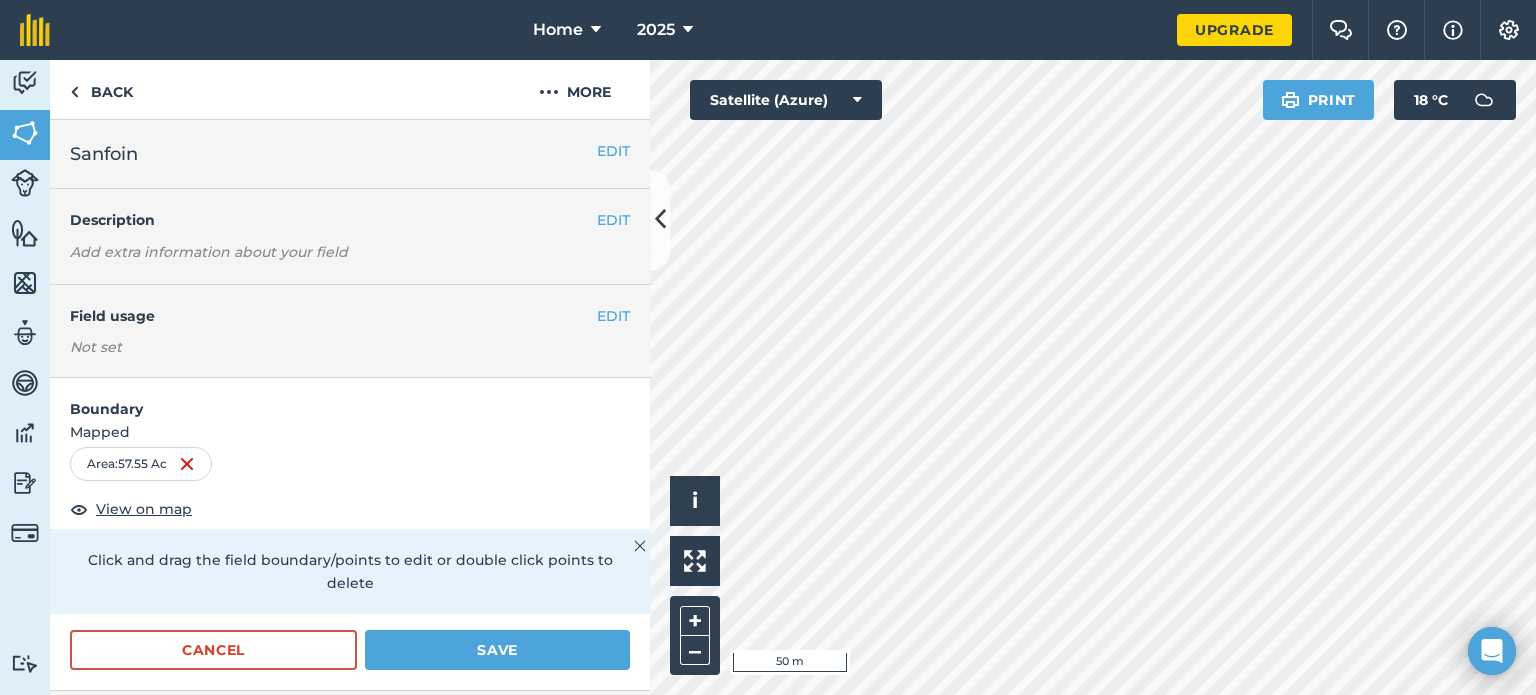 click on "Sanfoin" at bounding box center (104, 154) 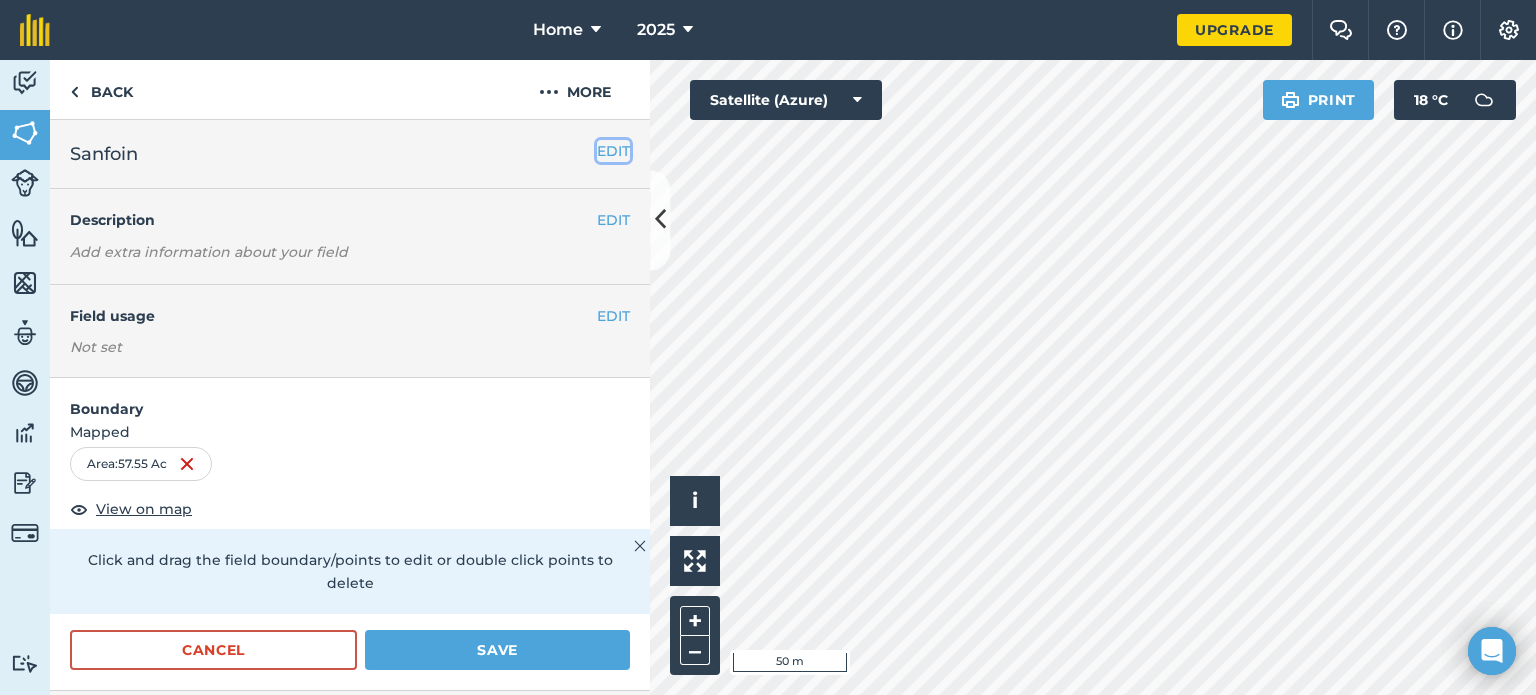 click on "EDIT" at bounding box center [613, 151] 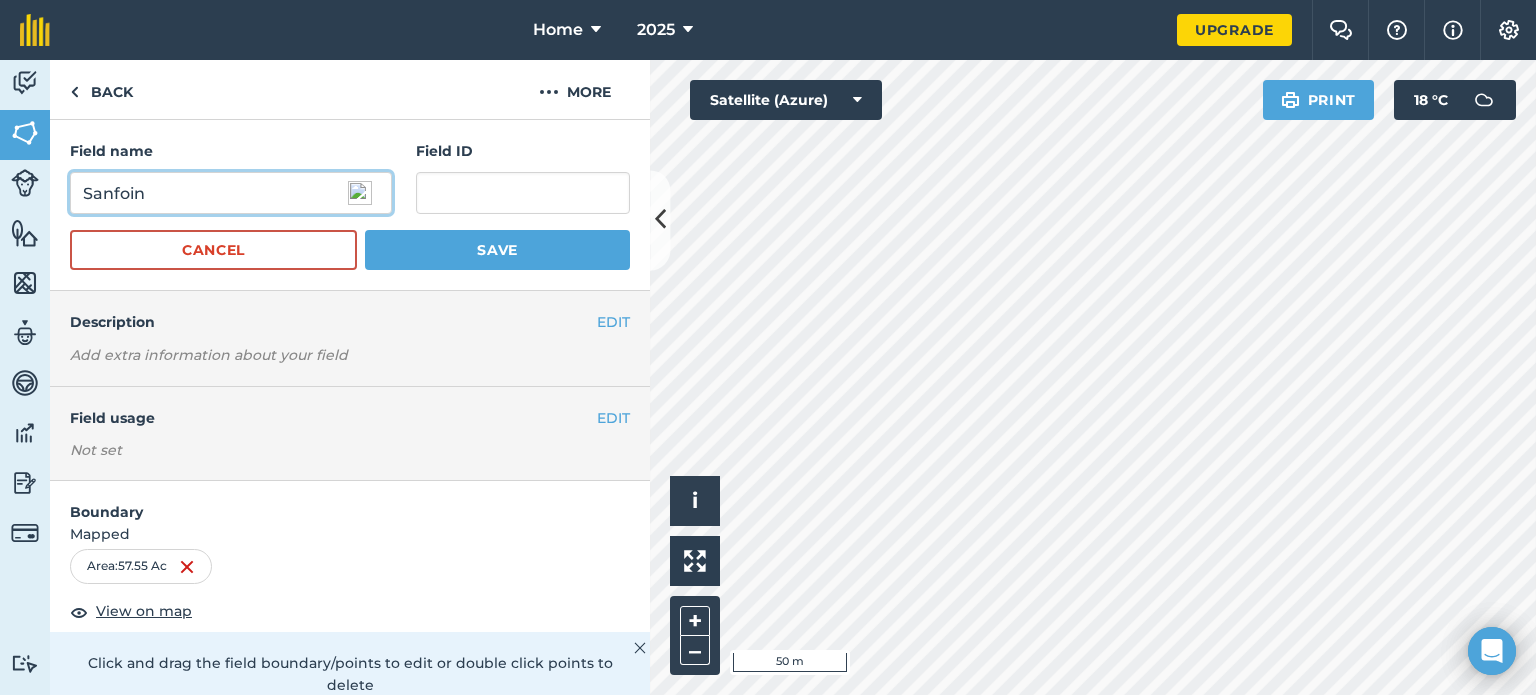 click on "Sanfoin" at bounding box center [231, 193] 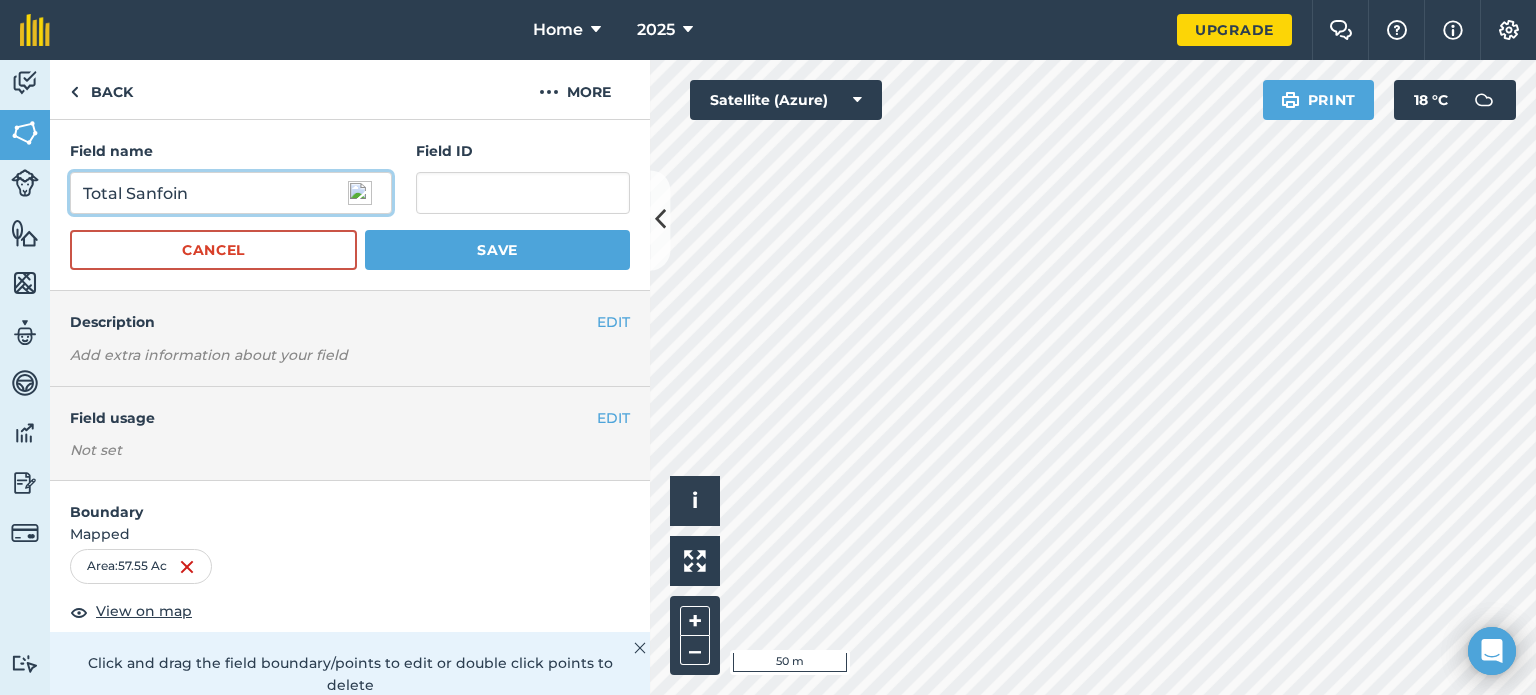 click on "Total Sanfoin" at bounding box center (231, 193) 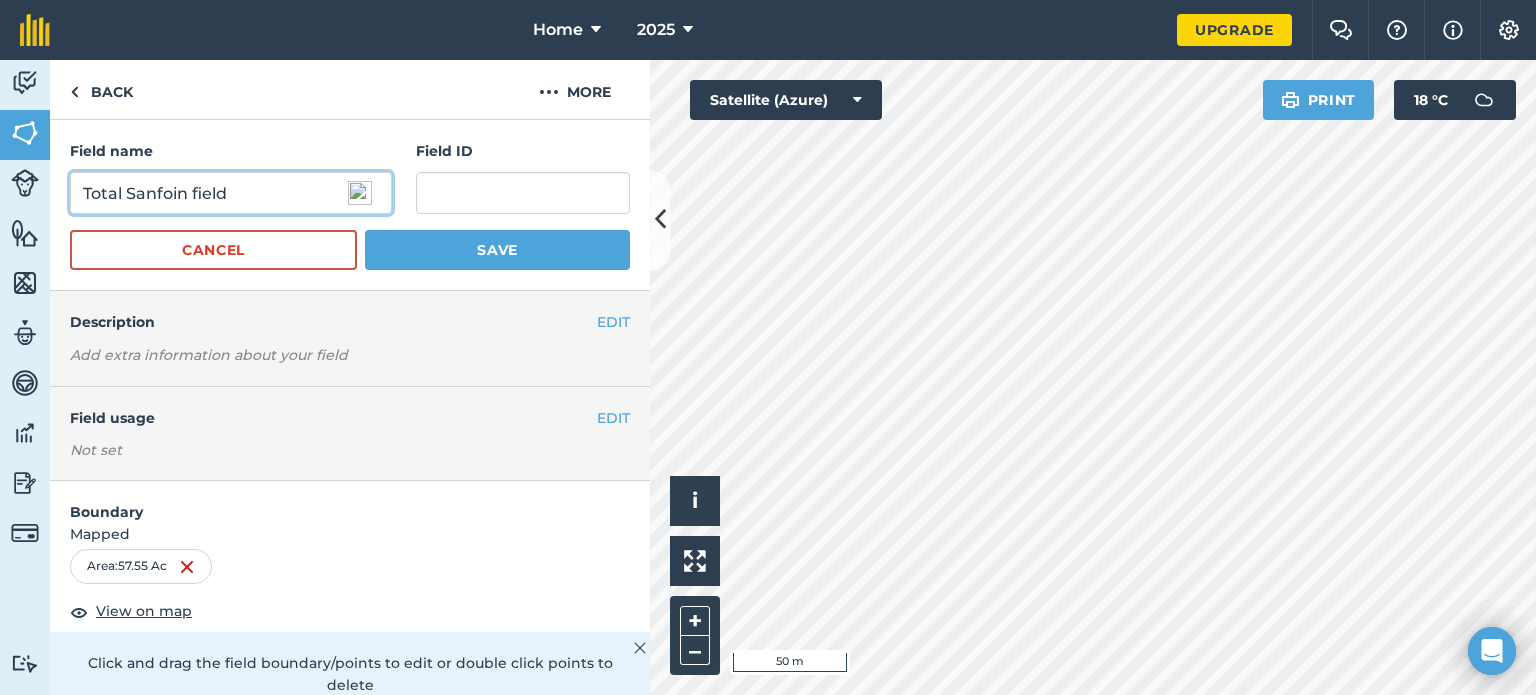 type on "Total Sanfoin field" 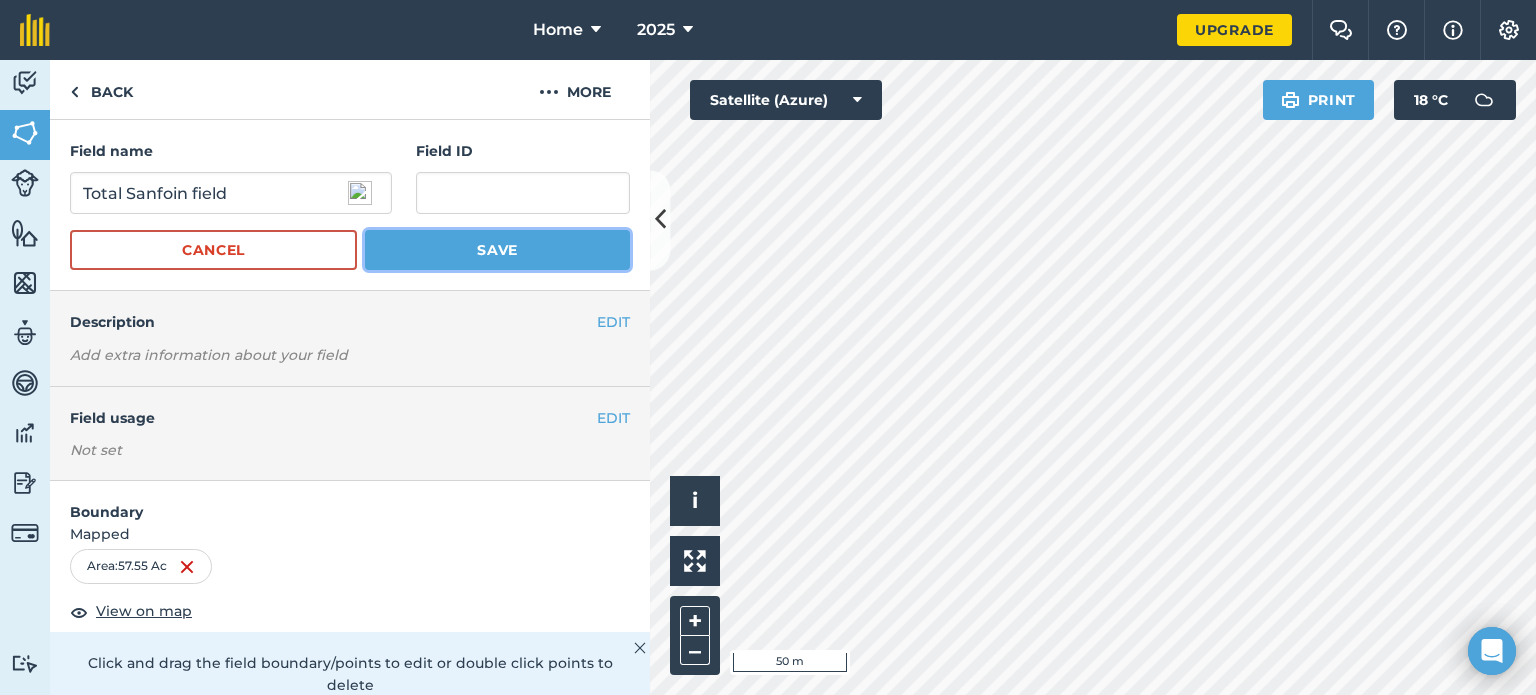click on "Save" at bounding box center (497, 250) 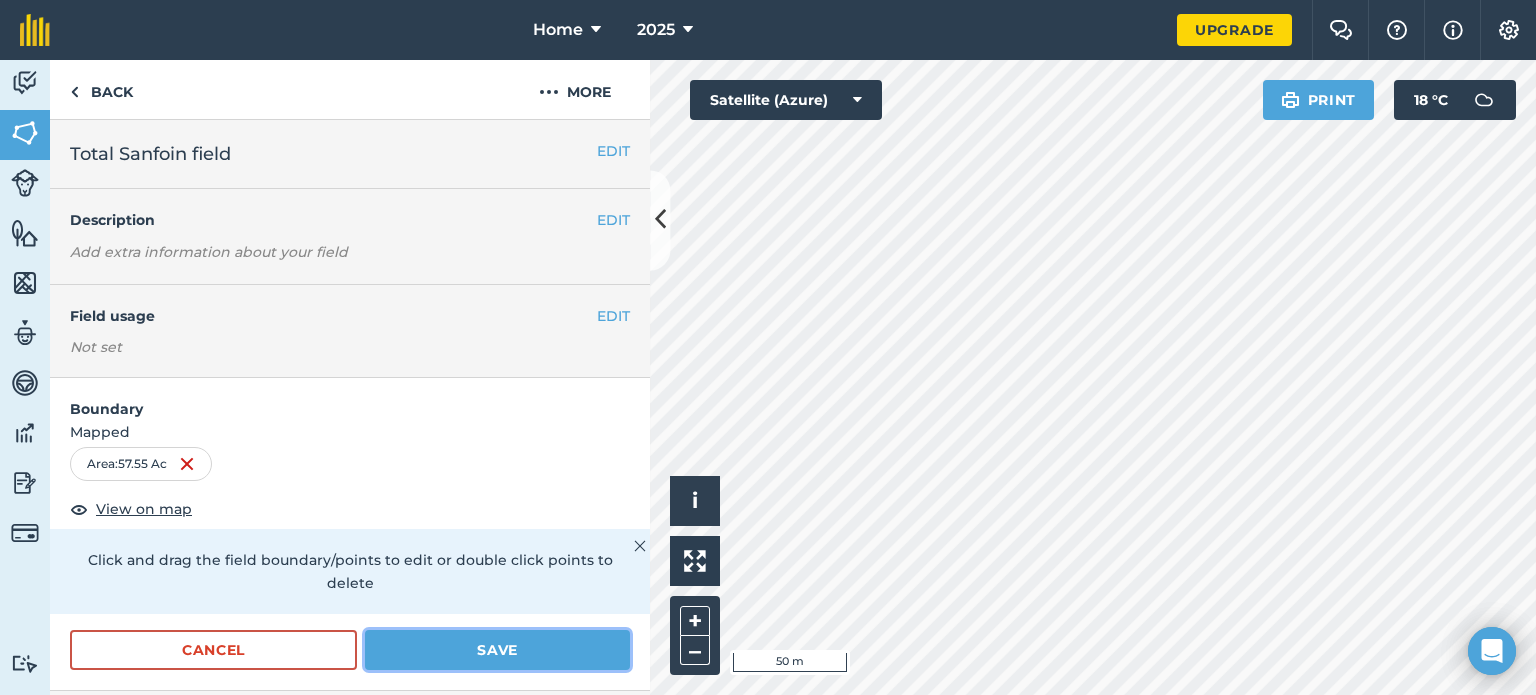 click on "Save" at bounding box center (497, 650) 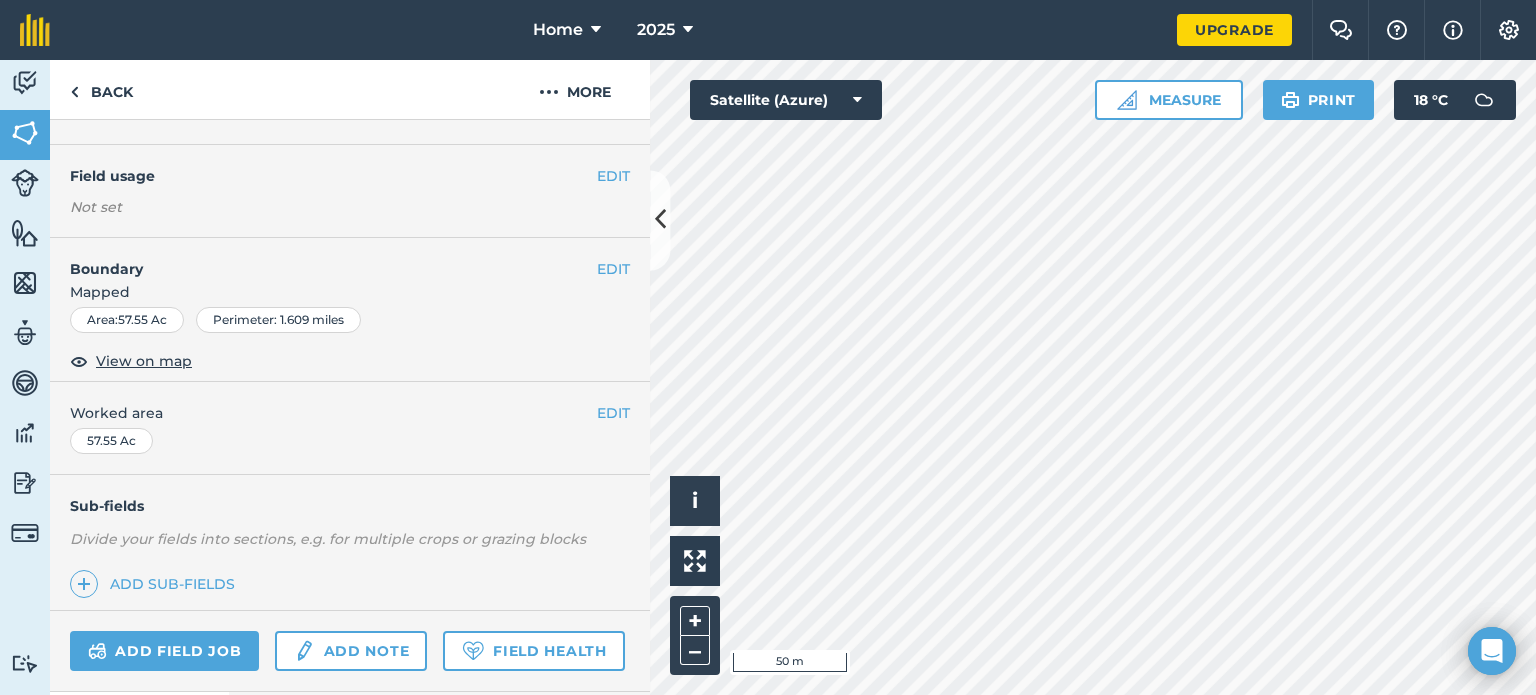 scroll, scrollTop: 200, scrollLeft: 0, axis: vertical 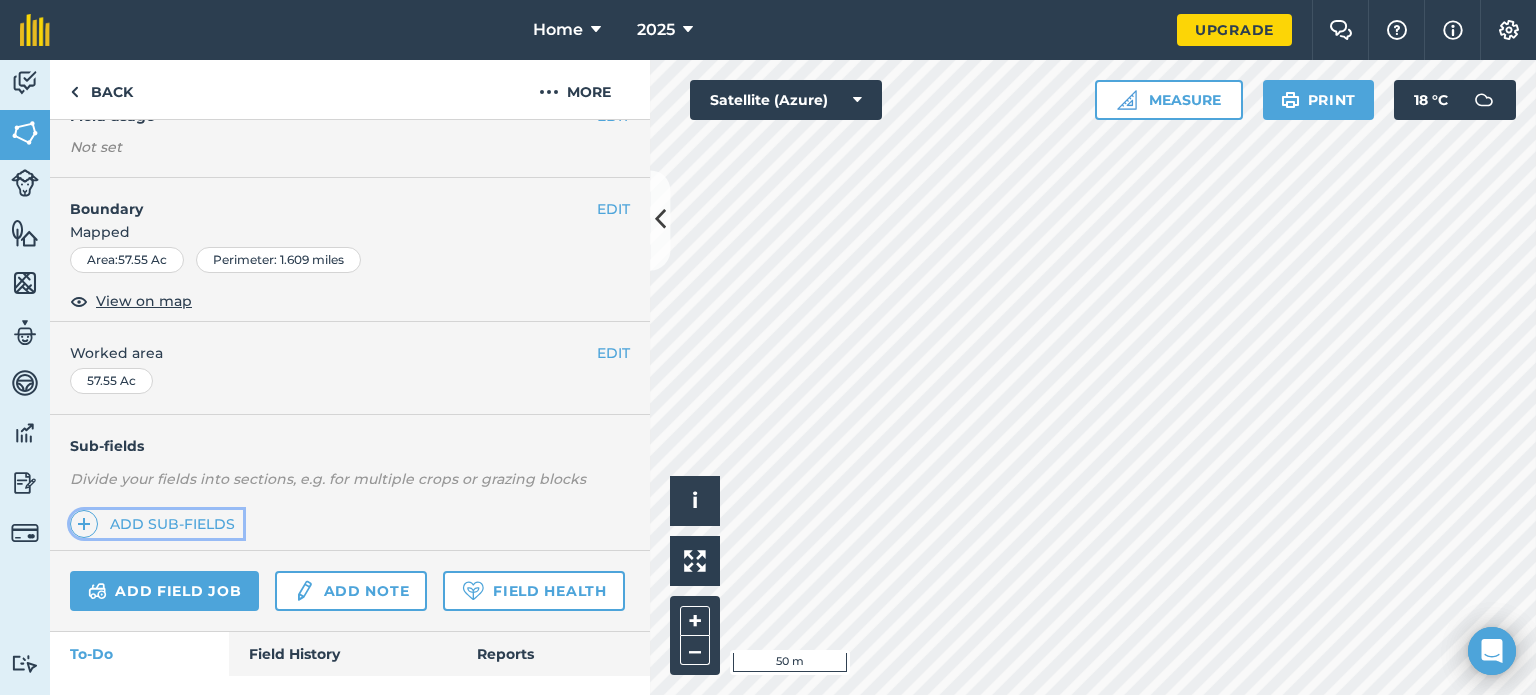 click on "Add sub-fields" at bounding box center (156, 524) 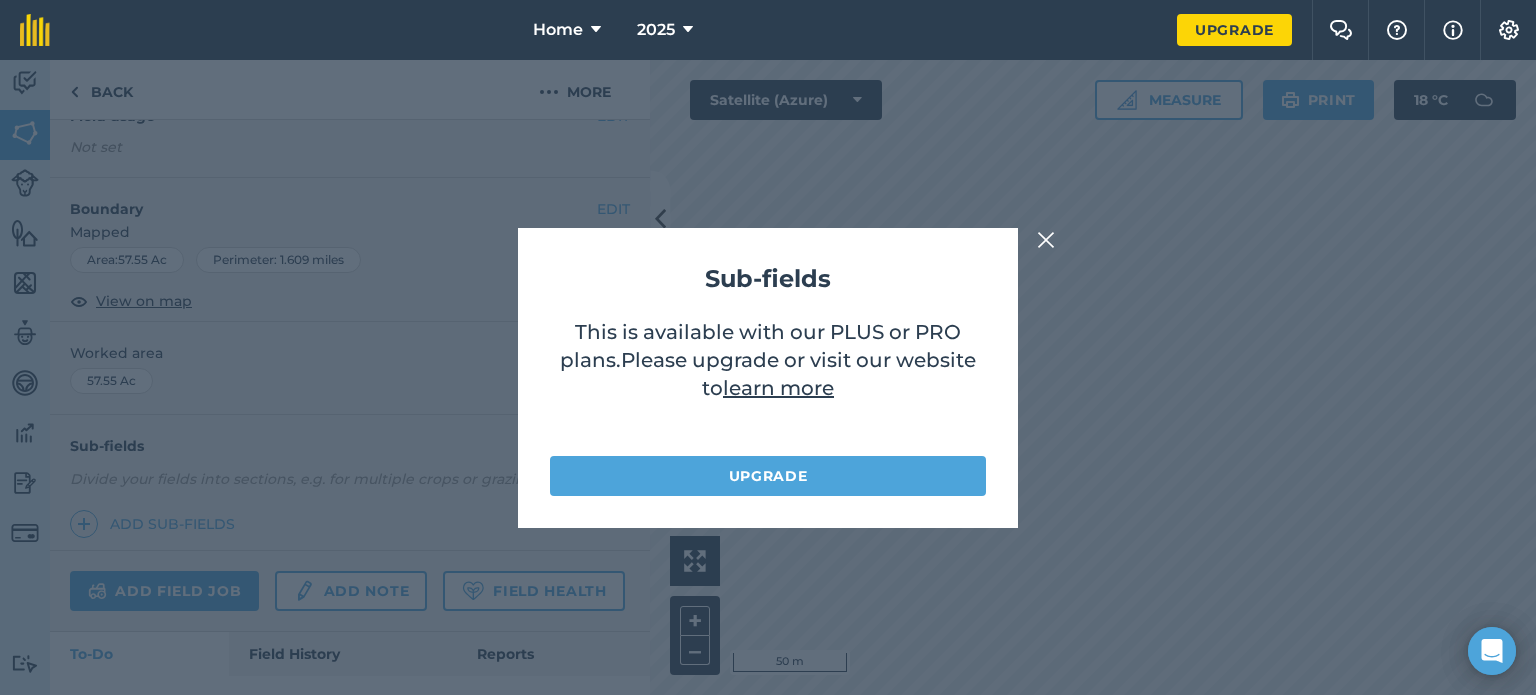 click at bounding box center [1046, 240] 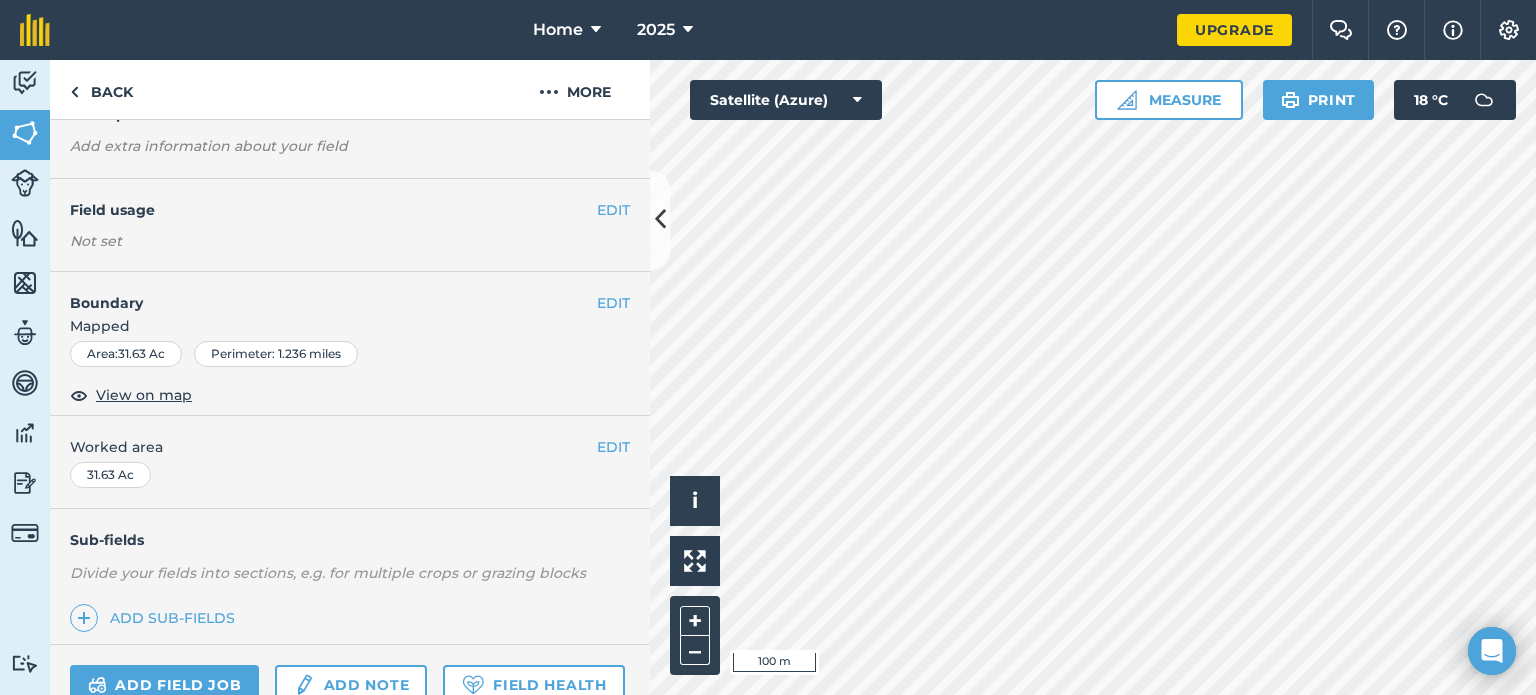 scroll, scrollTop: 0, scrollLeft: 0, axis: both 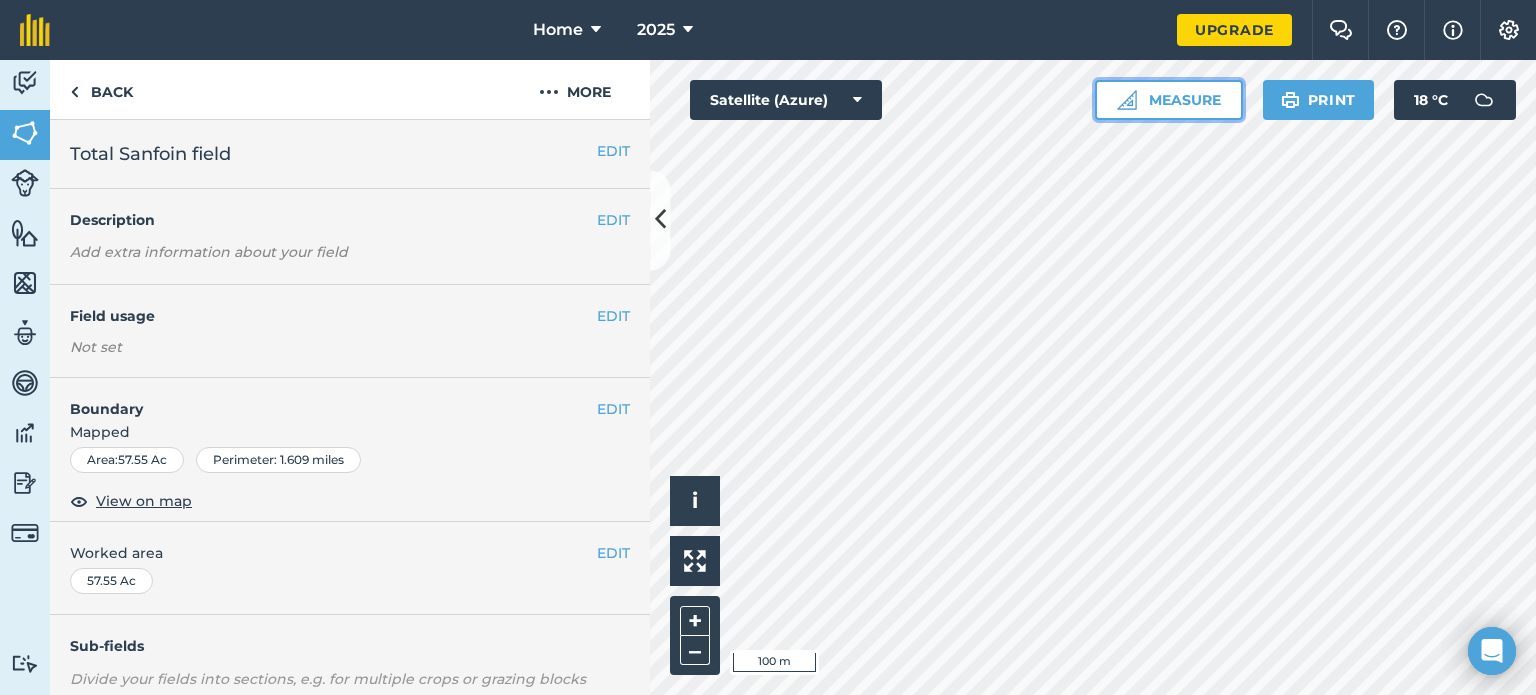click on "Measure" at bounding box center (1169, 100) 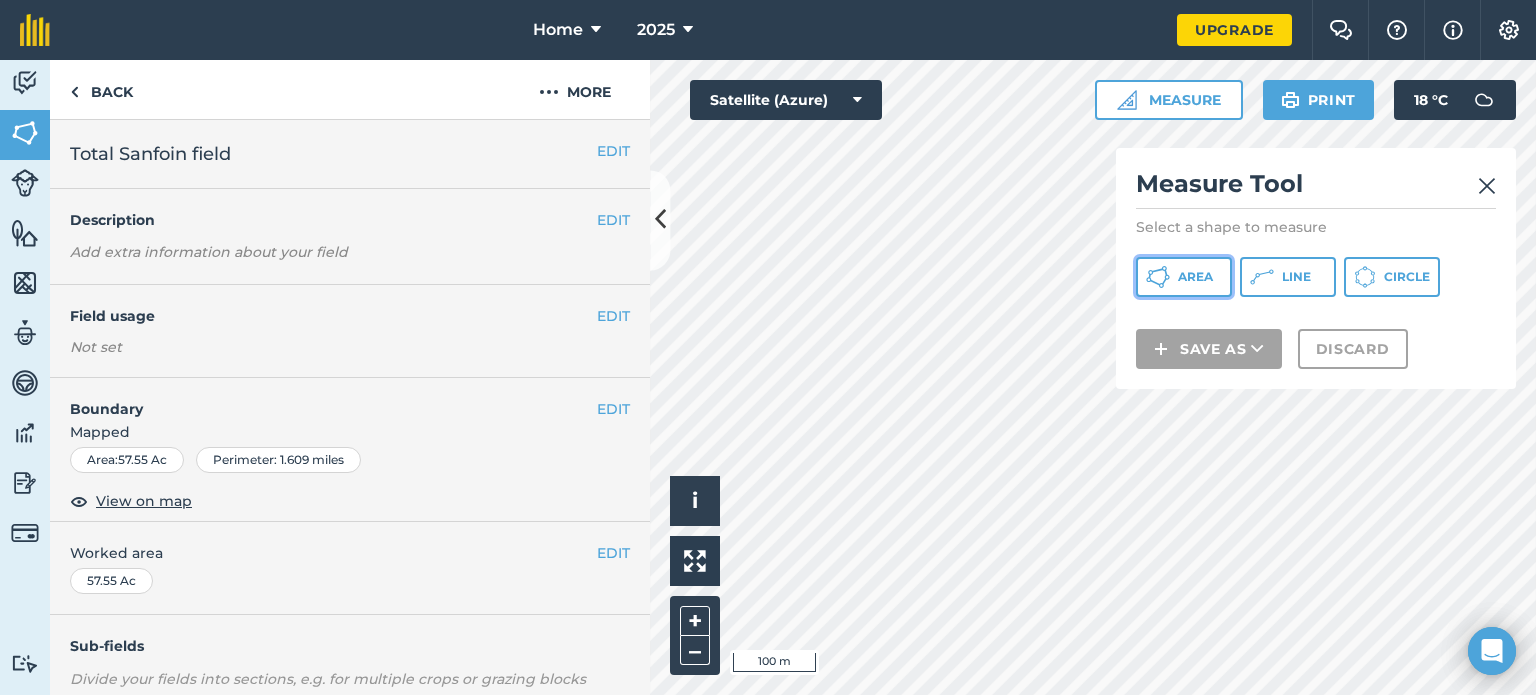 click on "Area" at bounding box center (1195, 277) 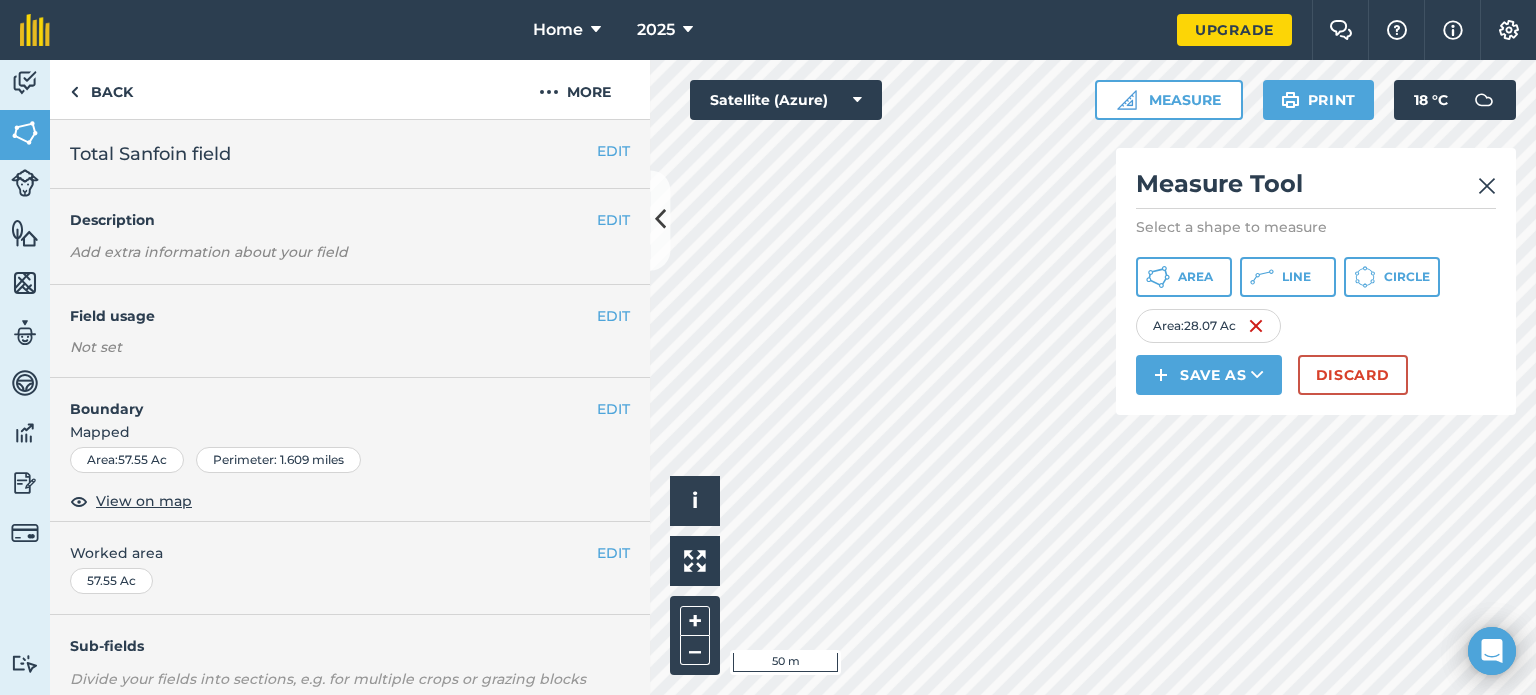 click on "Home 2025 Upgrade Farm Chat Help Info Settings Map printing is not available on our free plan Please upgrade to our Essentials, Plus or Pro plan to access this feature. Activity Fields Livestock Features Maps Team Vehicles Data Reporting Billing Tutorials Tutorials   Back   More EDIT Total Sanfoin field EDIT Description Add extra information about your field EDIT Field usage Not set EDIT Boundary   Mapped Area :  57.55   Ac Perimeter :   1.609   miles   View on map EDIT Worked area 57.55   Ac Sub-fields   Divide your fields into sections, e.g. for multiple crops or grazing blocks   Add sub-fields Add field job Add note   Field Health To-Do Field History Reports Spraying Click to start drawing i © 2025 TomTom, Microsoft 50 m + – Satellite (Azure) Measure Measure Tool Select a shape to measure Area Line Circle Area :  28.07   Ac   Save as   Discard Print 18   ° C" at bounding box center (768, 347) 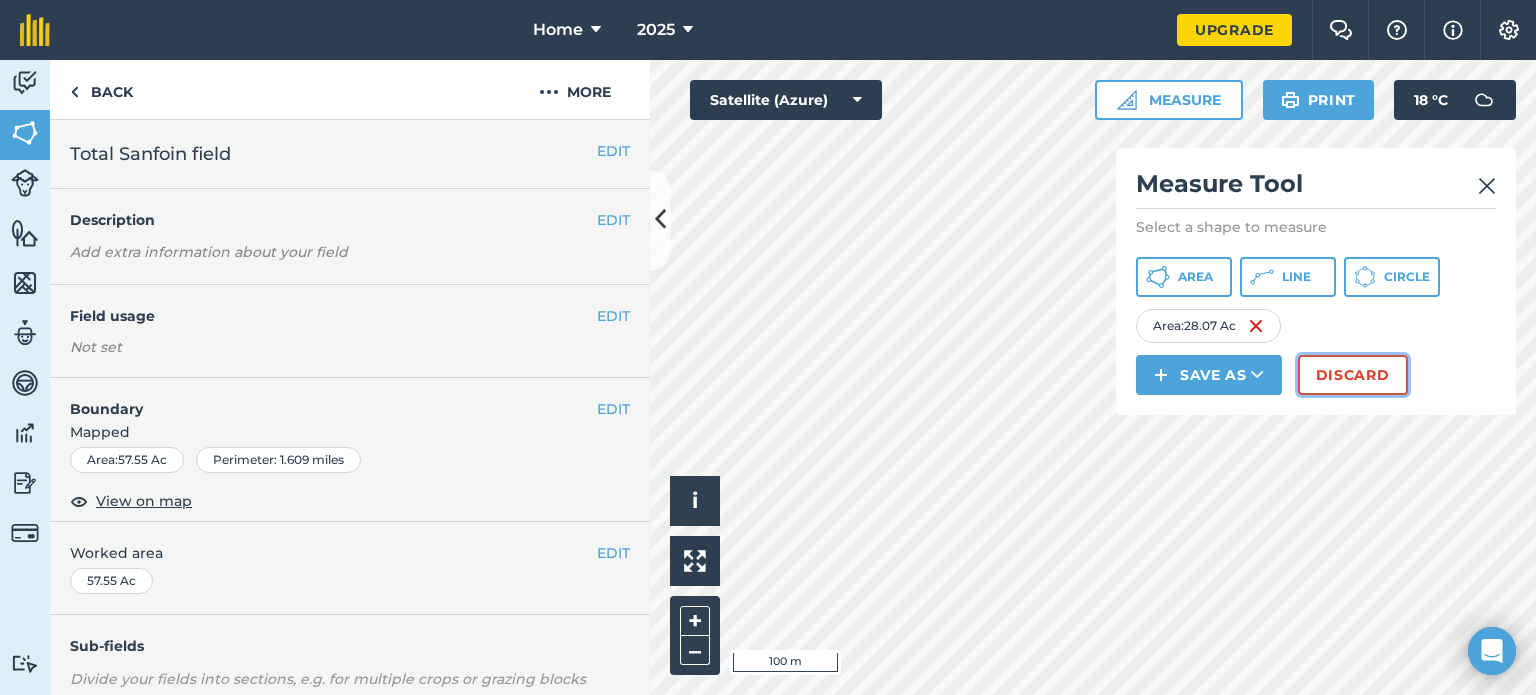 click on "Discard" at bounding box center (1353, 375) 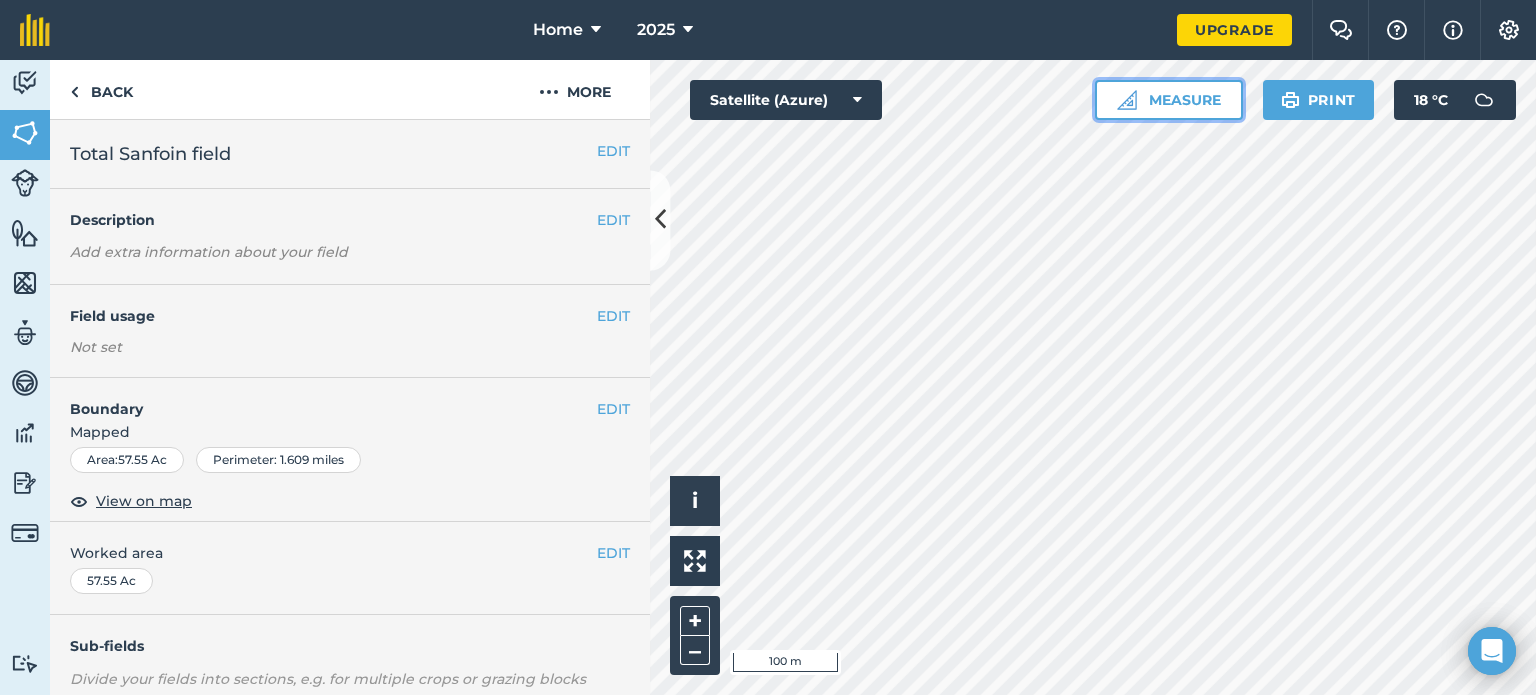 click on "Measure" at bounding box center (1169, 100) 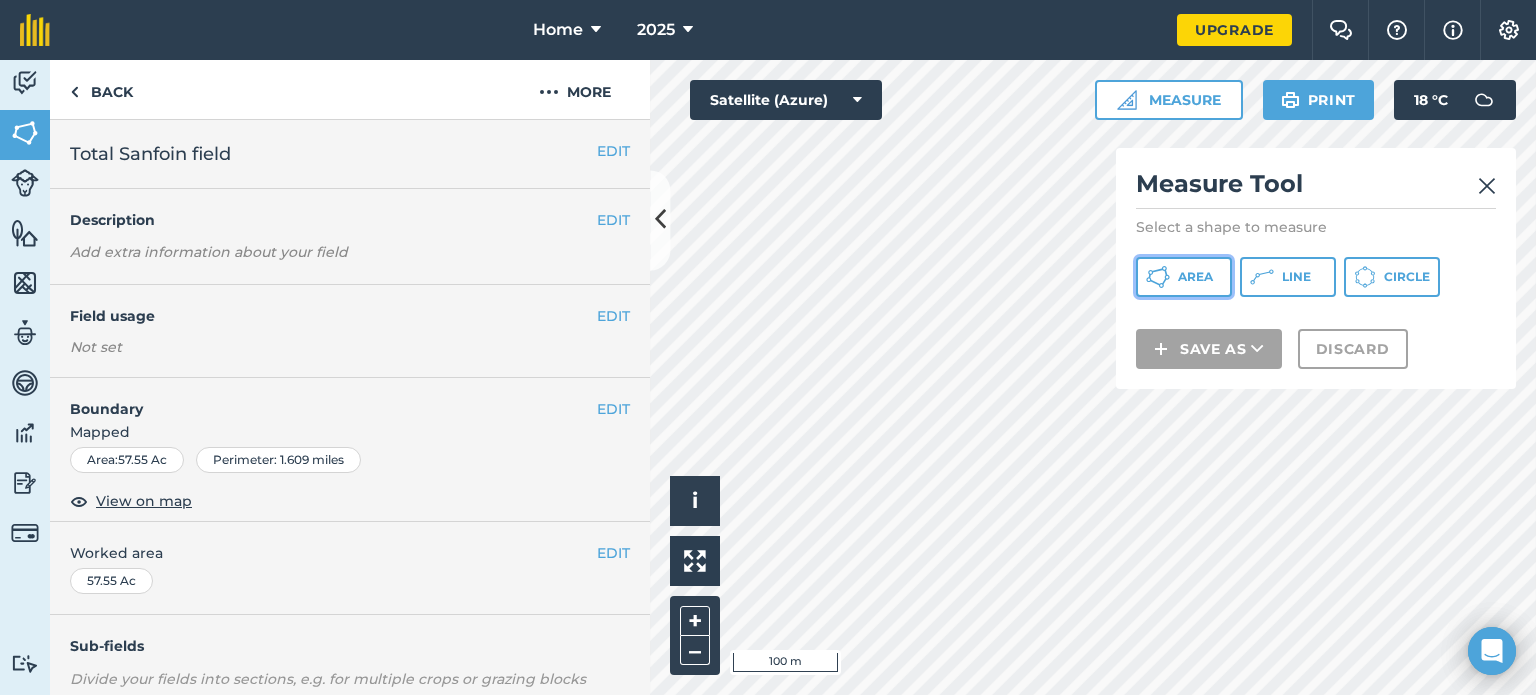click on "Area" at bounding box center (1184, 277) 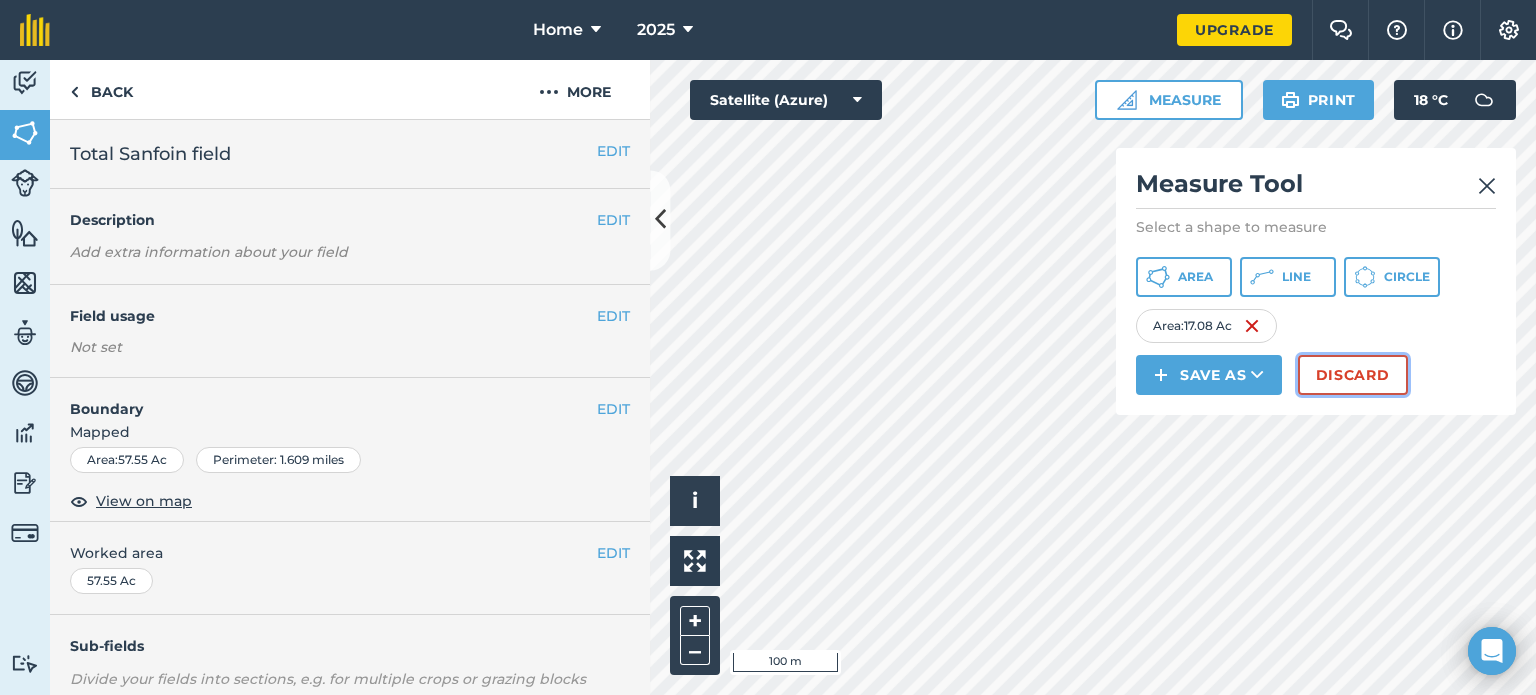 click on "Discard" at bounding box center (1353, 375) 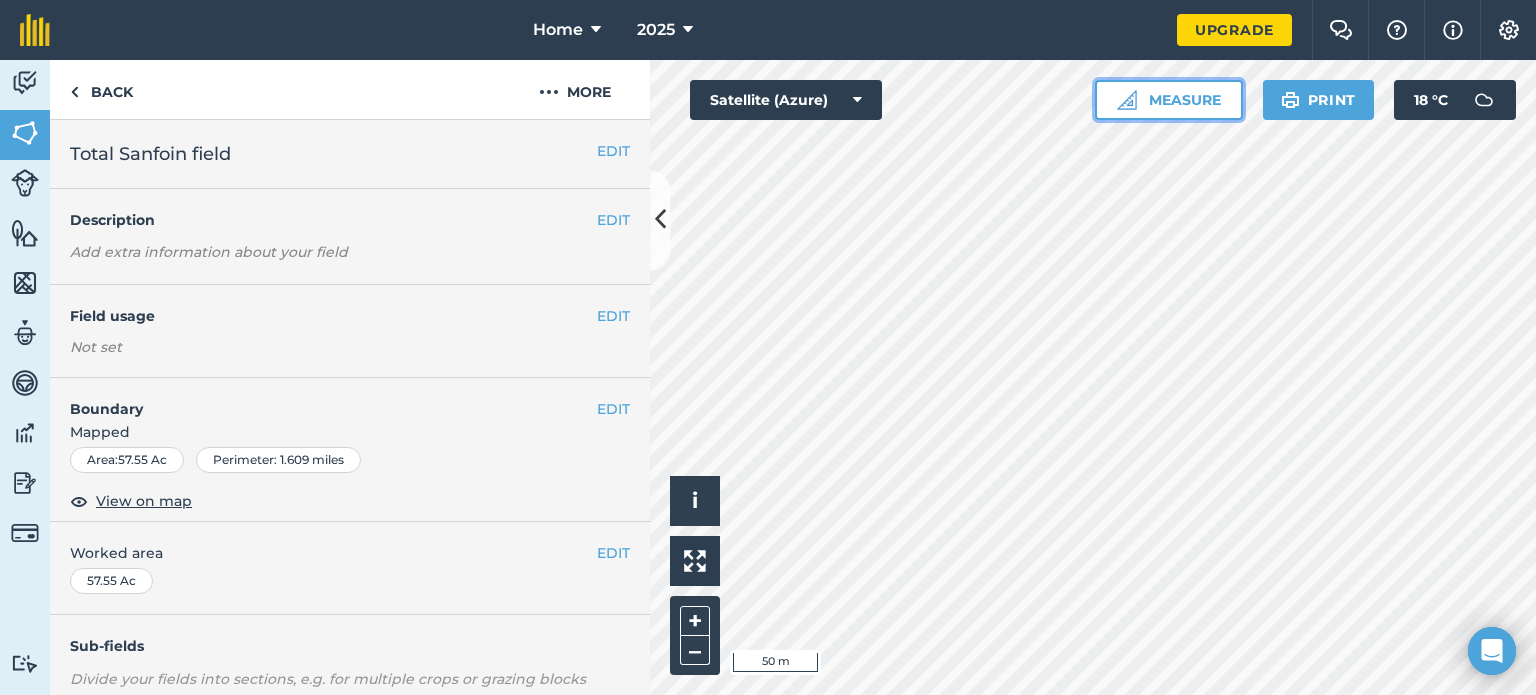 click on "Measure" at bounding box center (1169, 100) 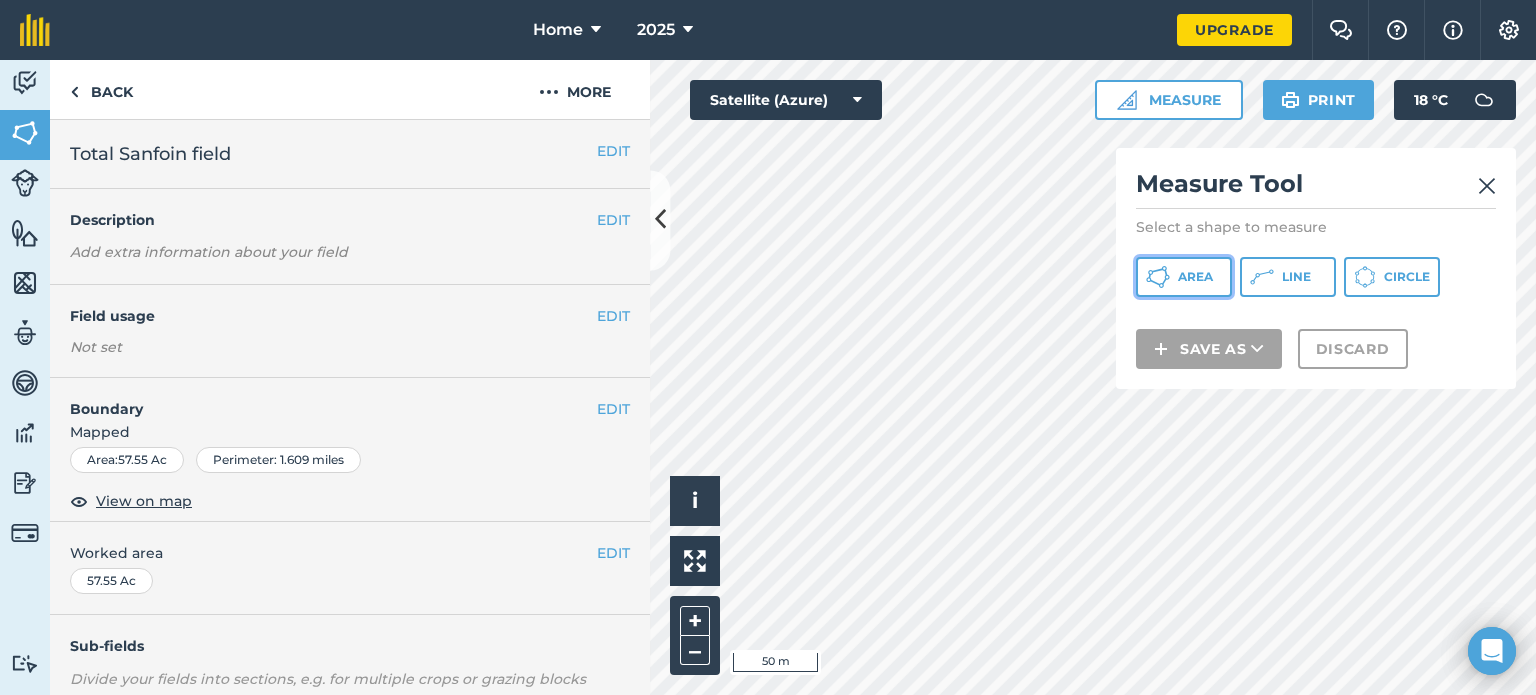 click on "Area" at bounding box center [1184, 277] 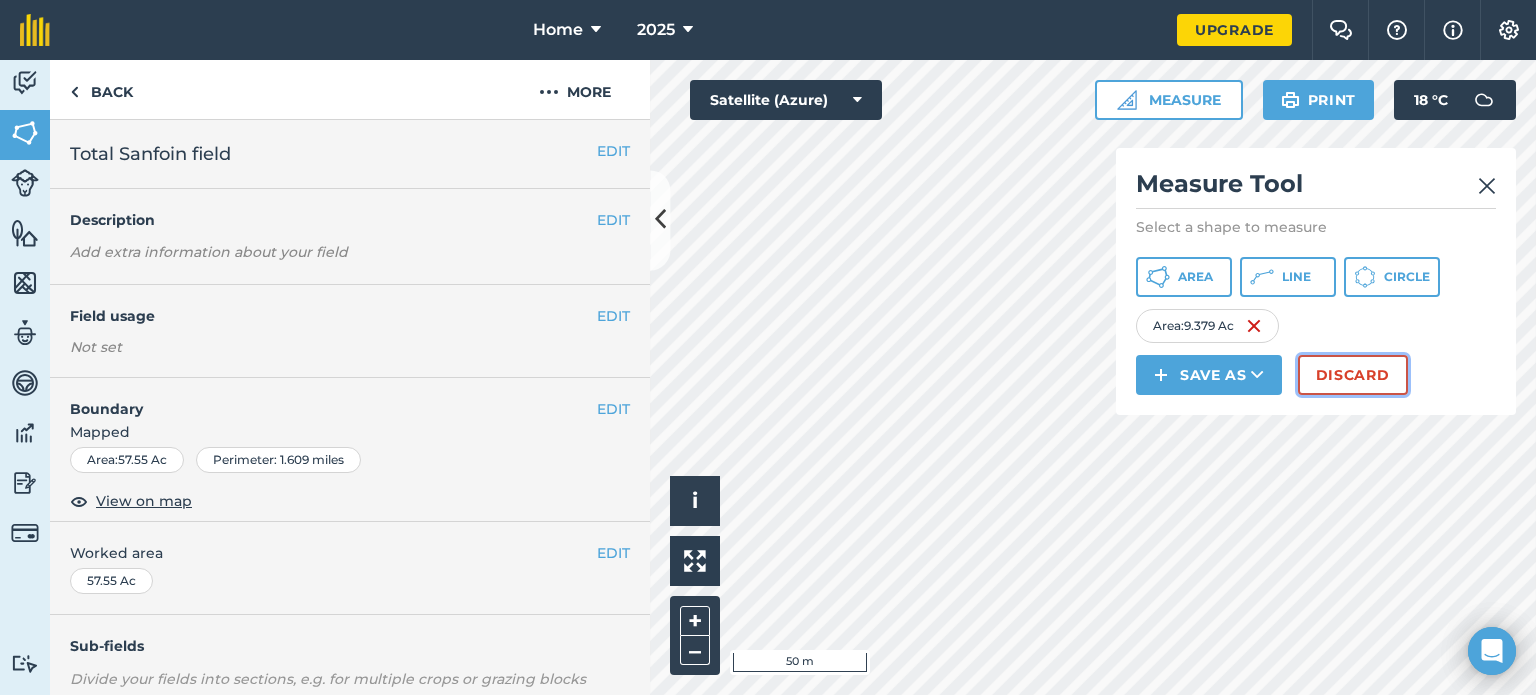 click on "Discard" at bounding box center [1353, 375] 